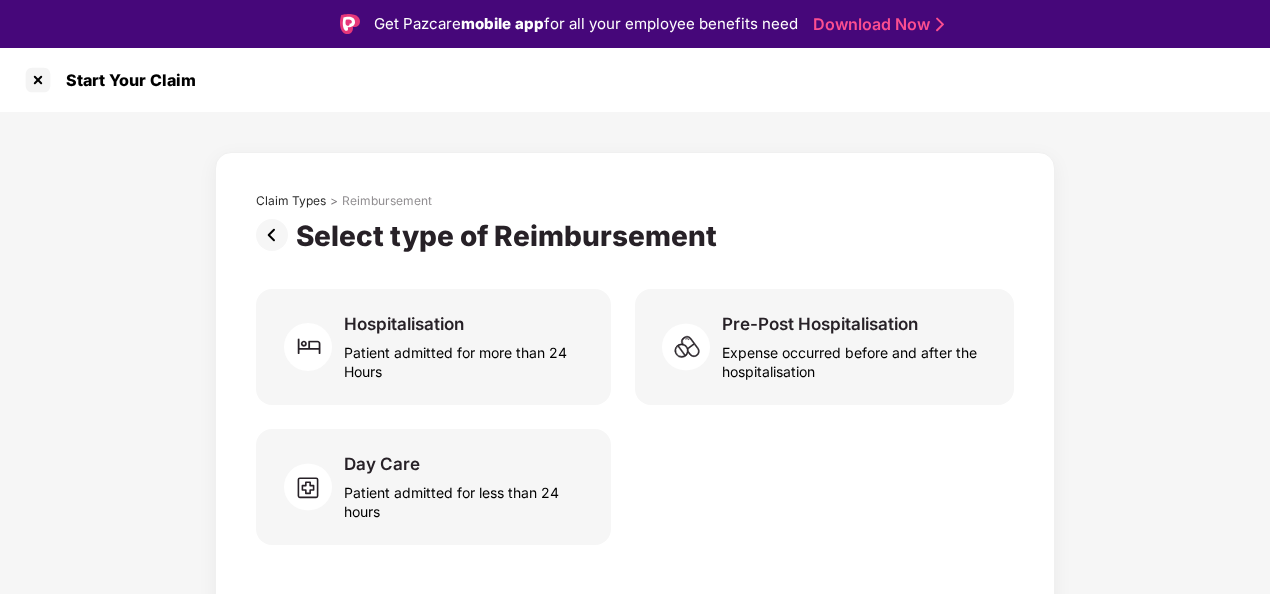 scroll, scrollTop: 0, scrollLeft: 0, axis: both 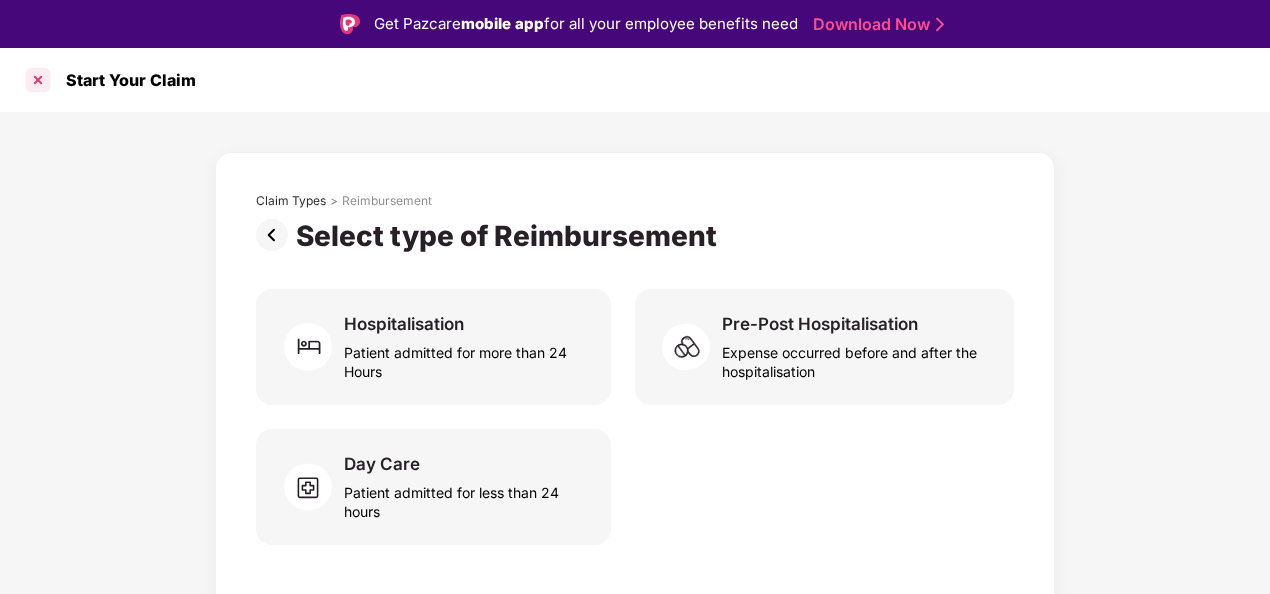 click at bounding box center [38, 80] 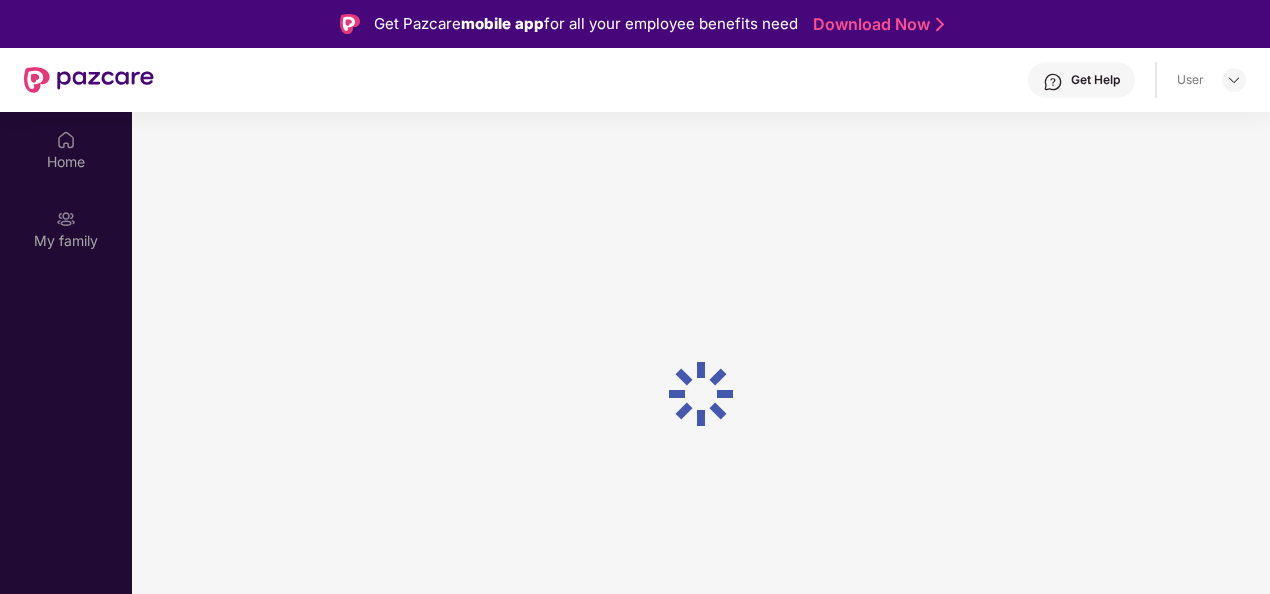 scroll, scrollTop: 112, scrollLeft: 0, axis: vertical 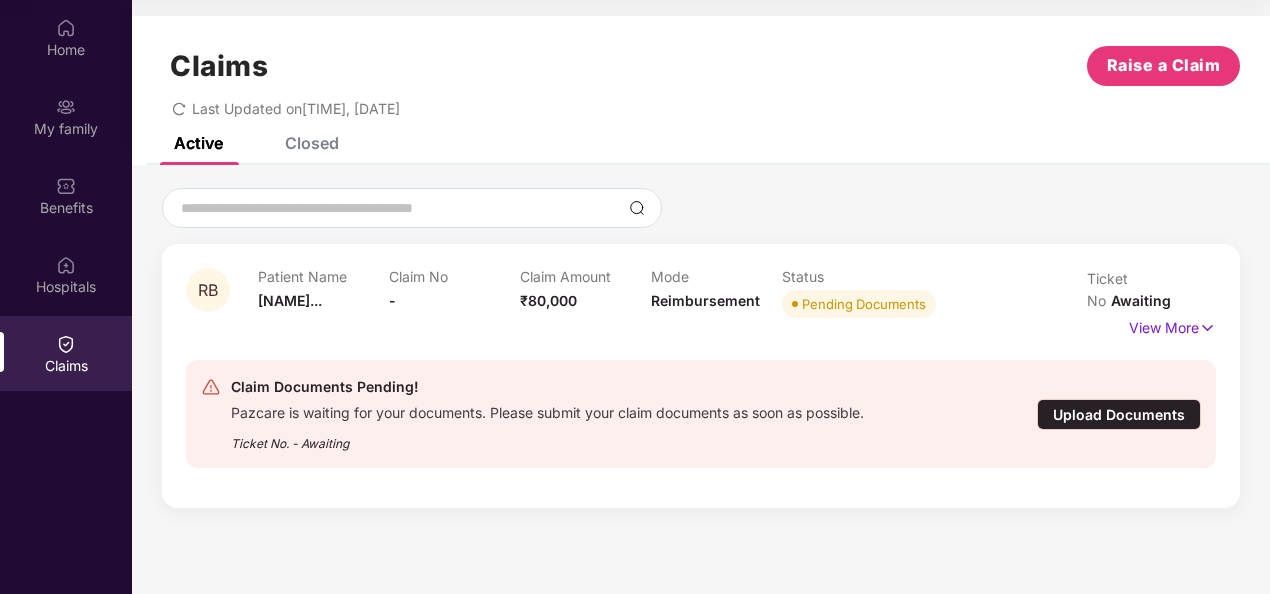 click 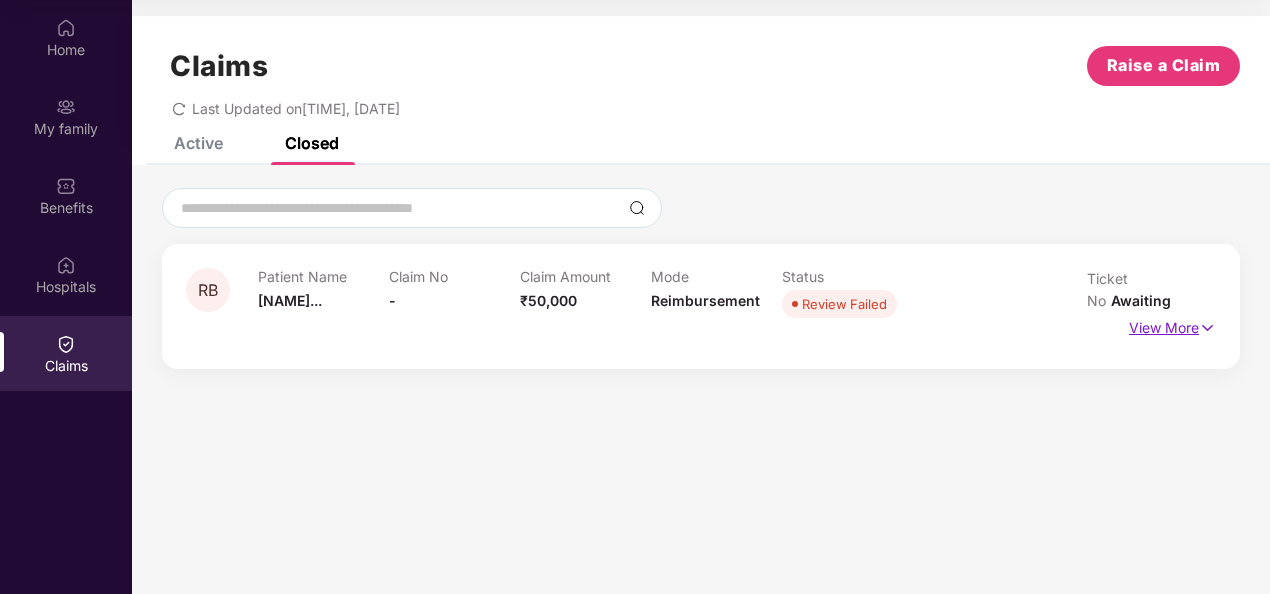 click on "View More" at bounding box center [1172, 325] 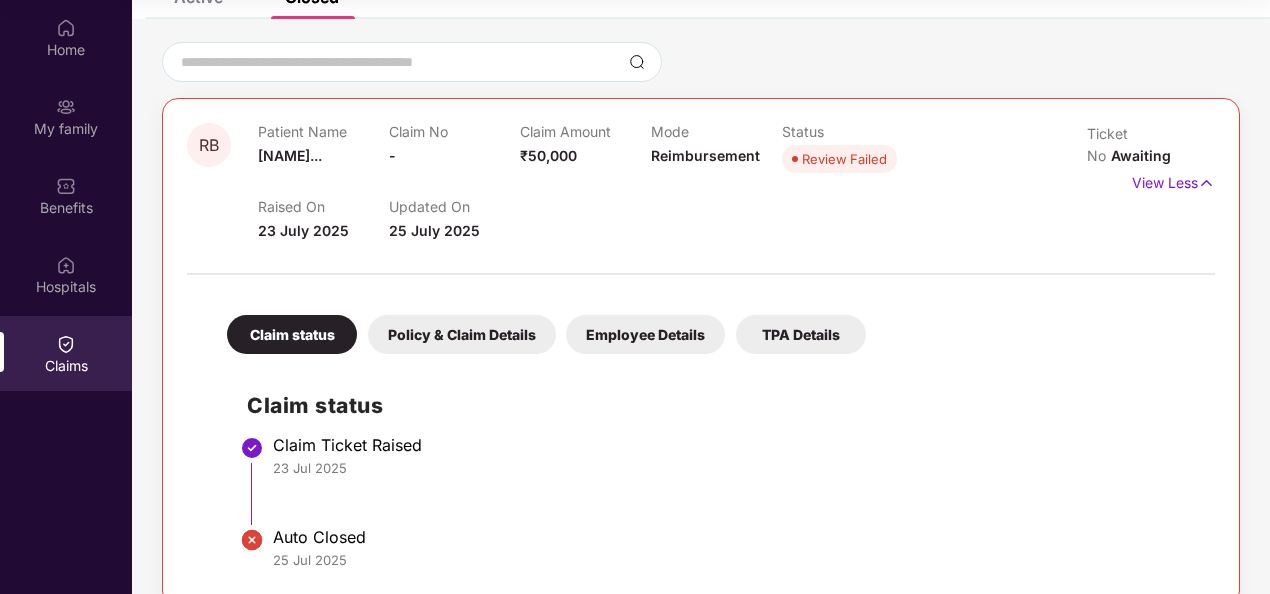 scroll, scrollTop: 178, scrollLeft: 0, axis: vertical 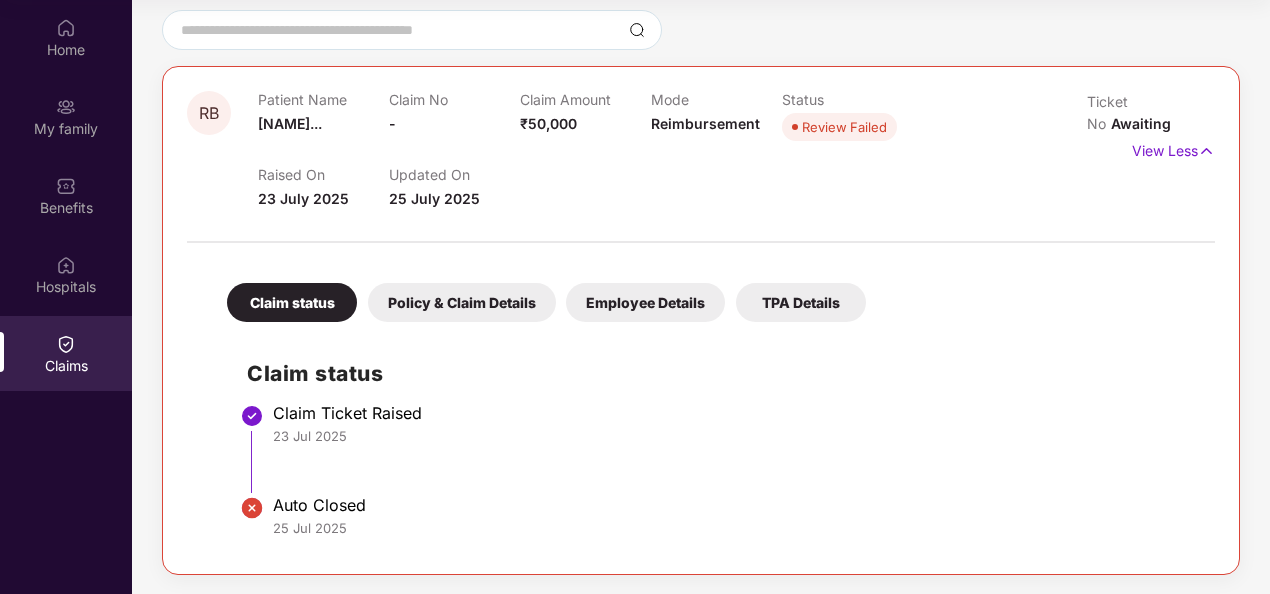 click on "Policy & Claim Details" at bounding box center (462, 302) 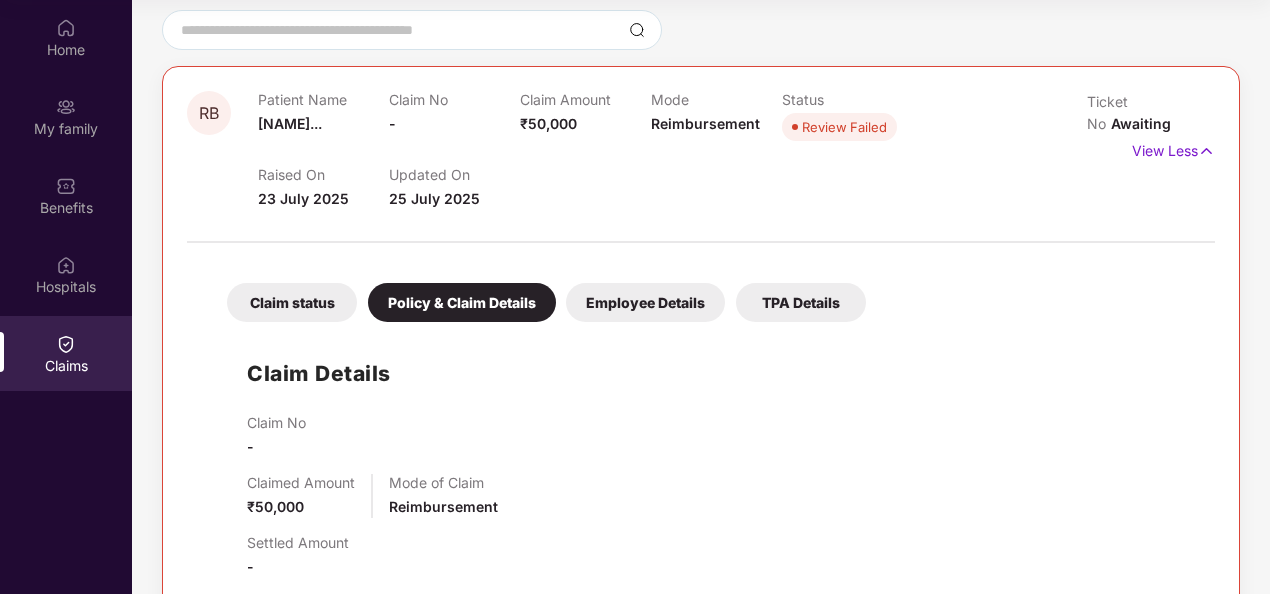 click on "Employee Details" at bounding box center (645, 302) 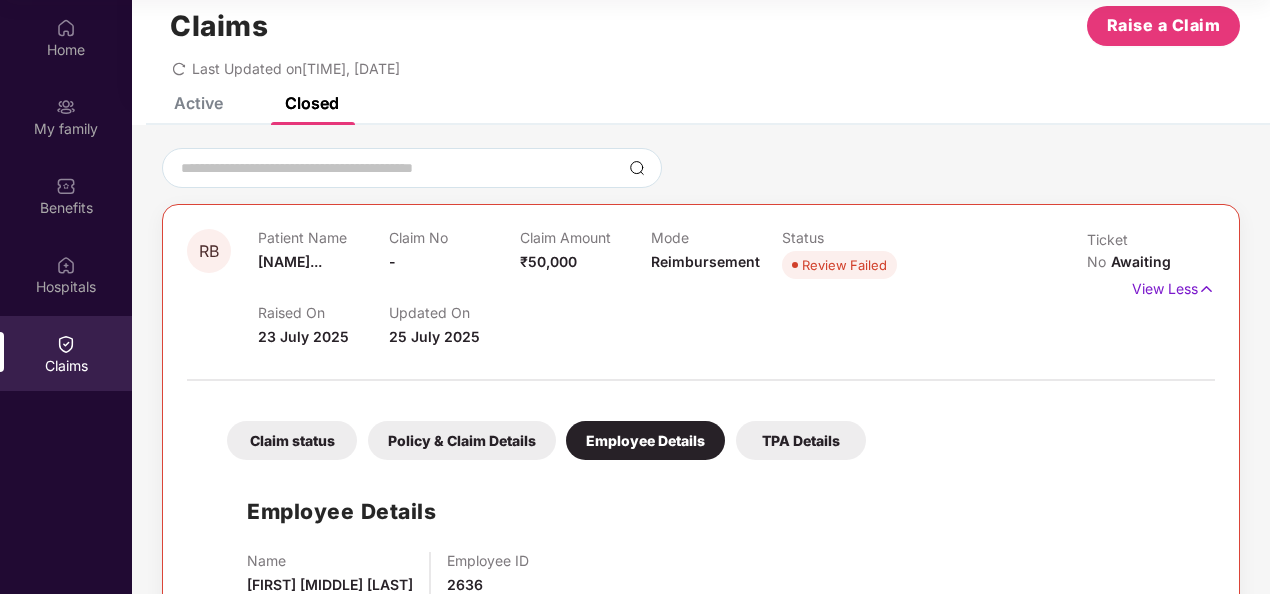 scroll, scrollTop: 0, scrollLeft: 0, axis: both 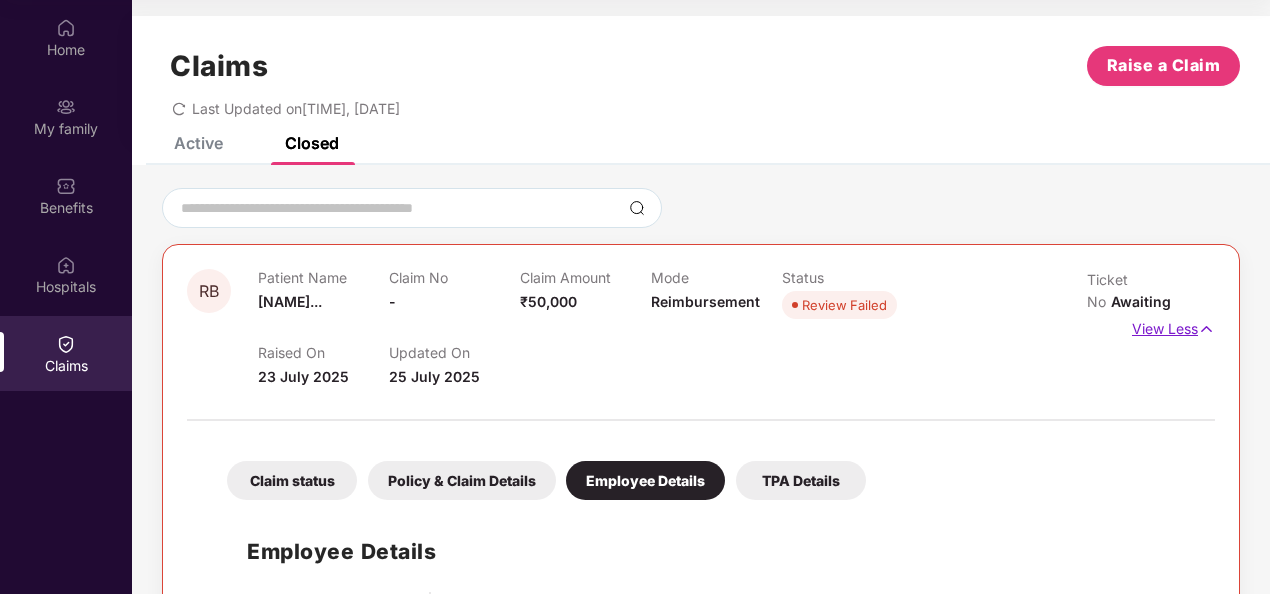 click on "View Less" at bounding box center [1173, 326] 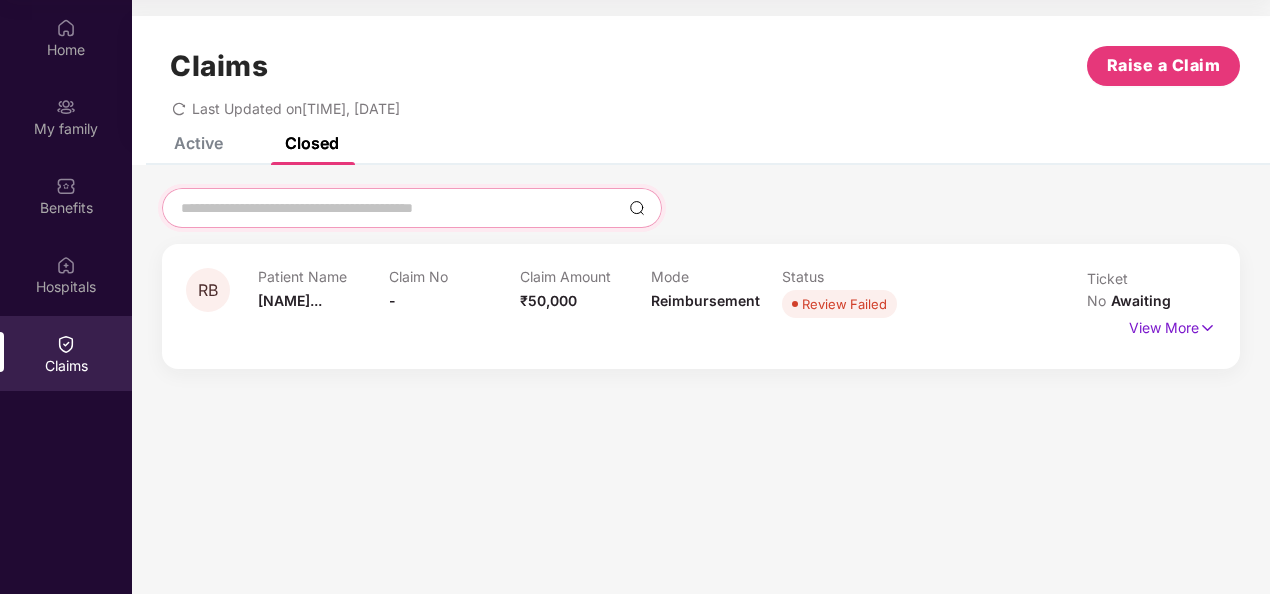 click at bounding box center (400, 208) 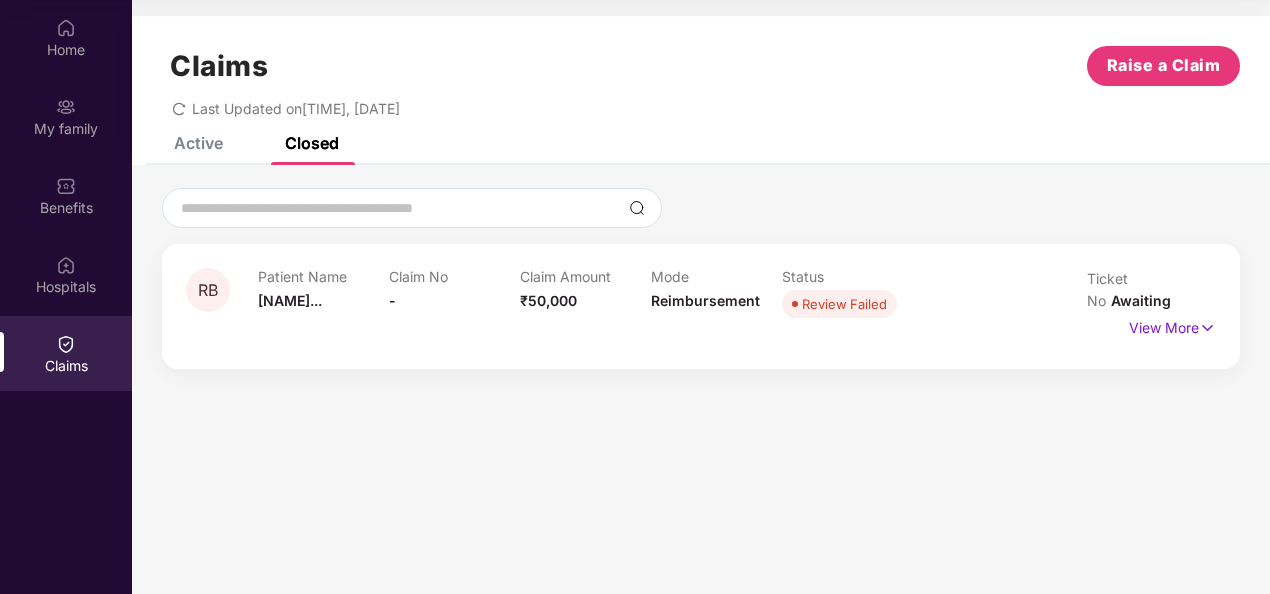 click on "Claims Raise a Claim Last Updated on  [TIME], [DATE]" at bounding box center [701, 76] 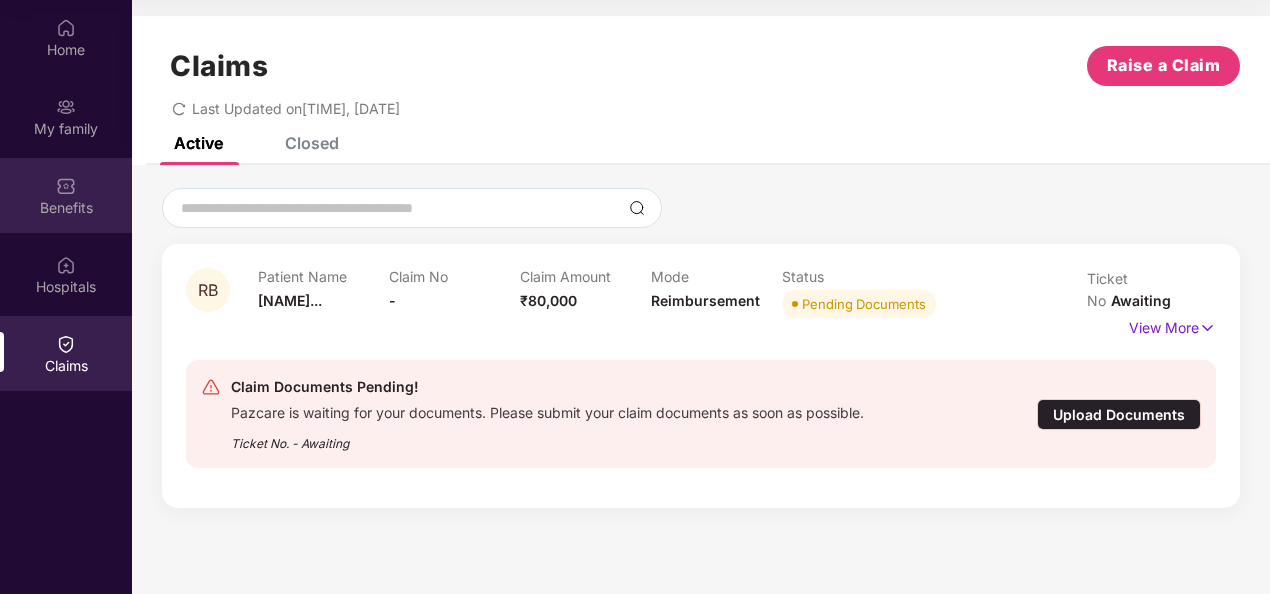 click on "Benefits" at bounding box center (66, 208) 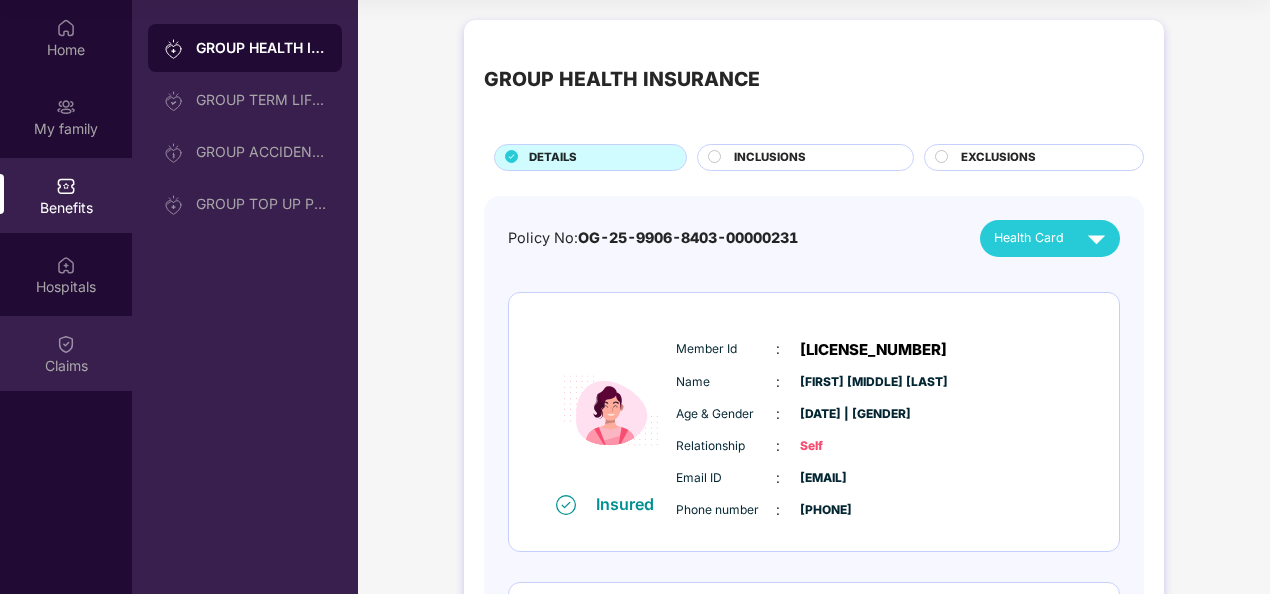 click at bounding box center (66, 344) 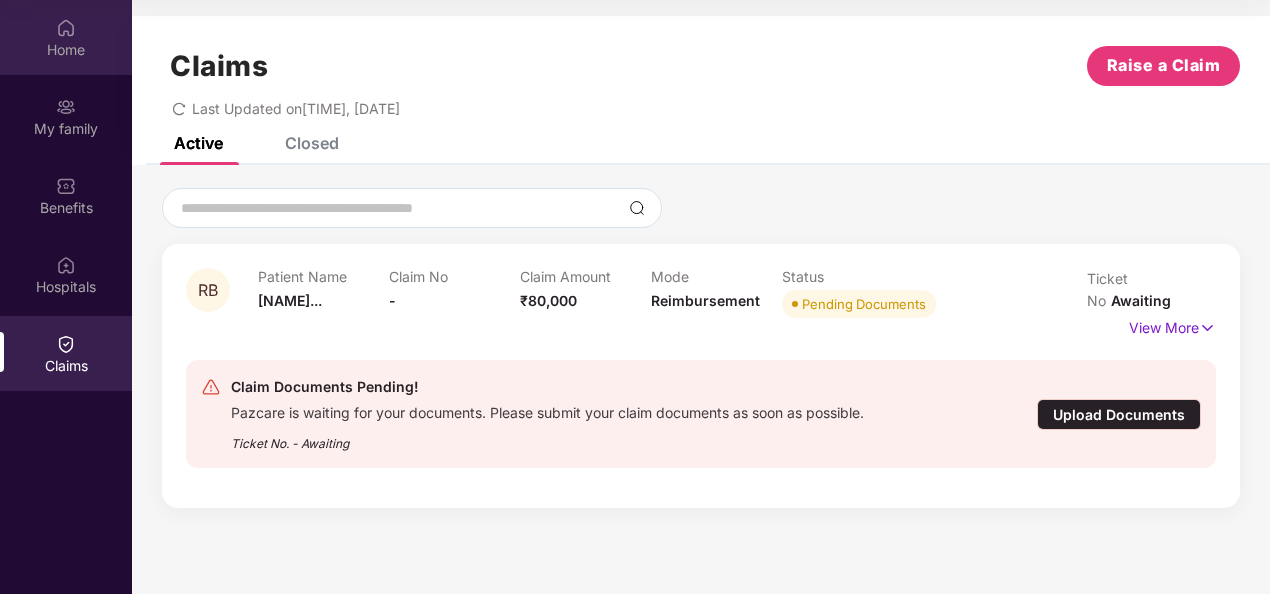click at bounding box center (66, 28) 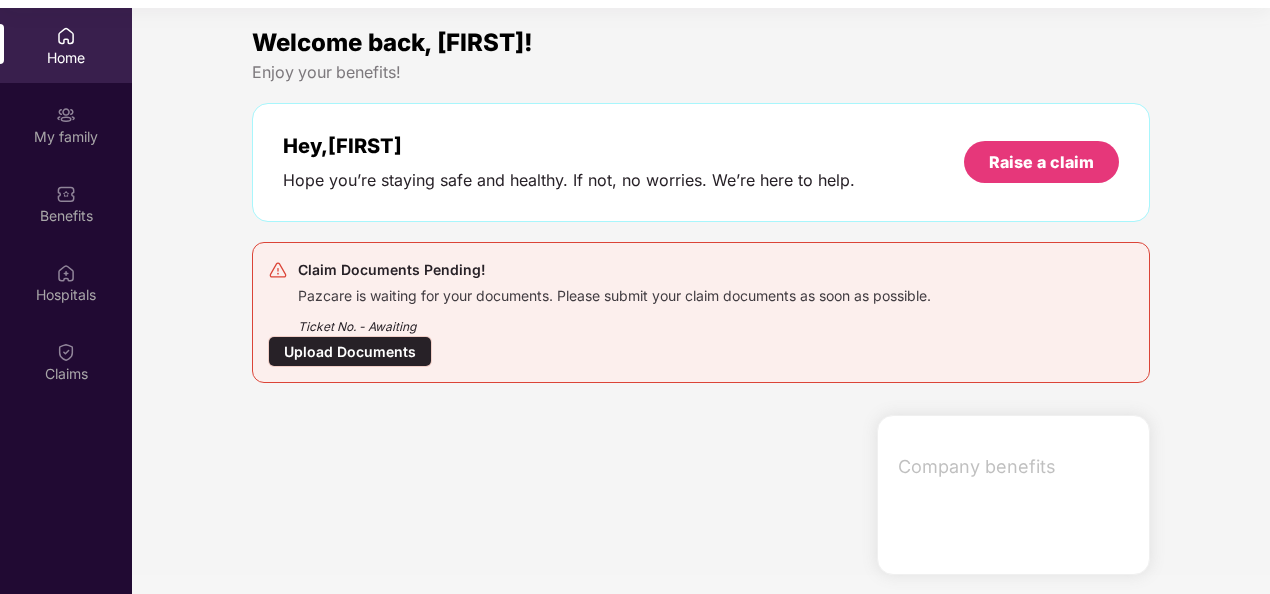 scroll, scrollTop: 0, scrollLeft: 0, axis: both 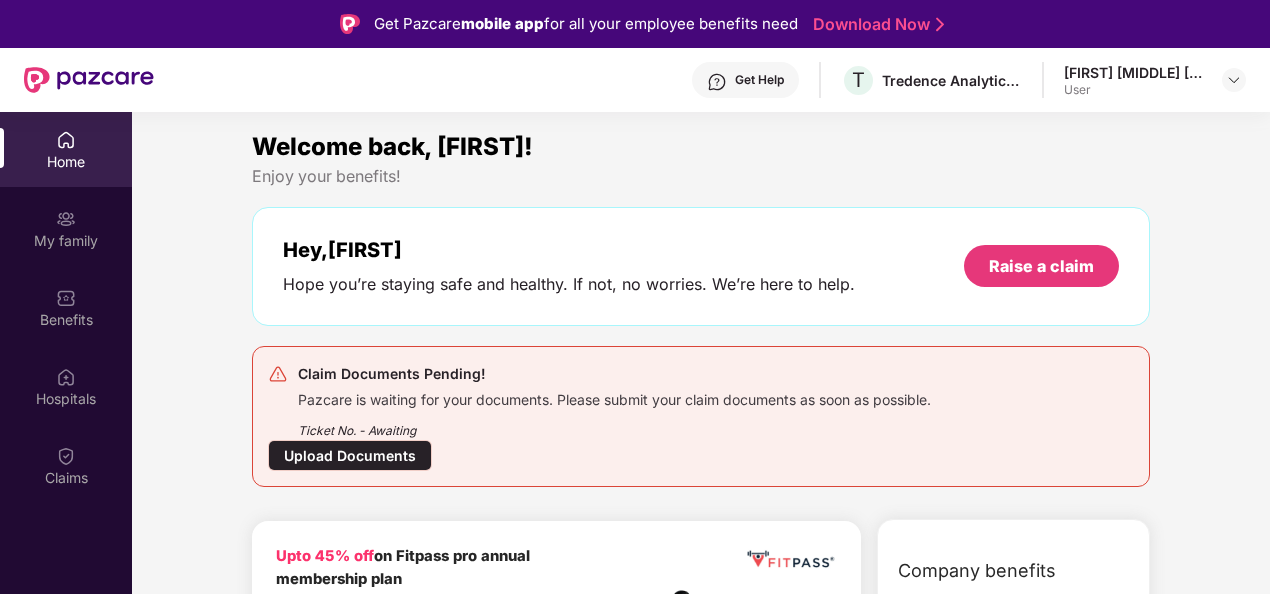 click on "Get Help" at bounding box center [759, 80] 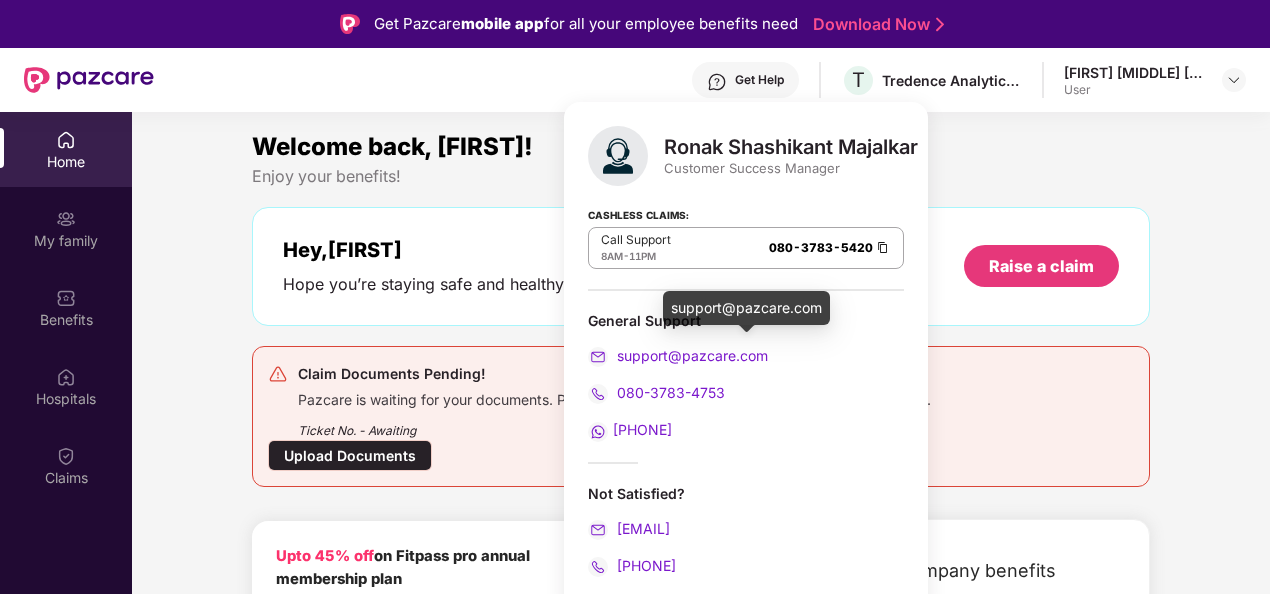 click on "support@pazcare.com" at bounding box center (746, 308) 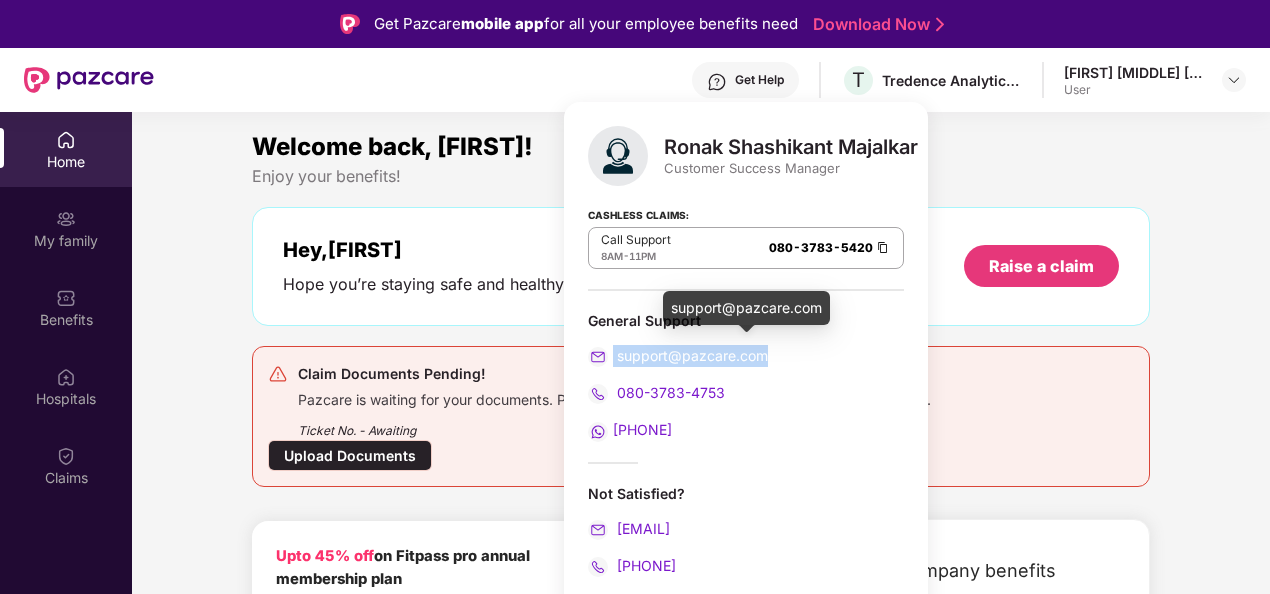 drag, startPoint x: 777, startPoint y: 360, endPoint x: 610, endPoint y: 352, distance: 167.19151 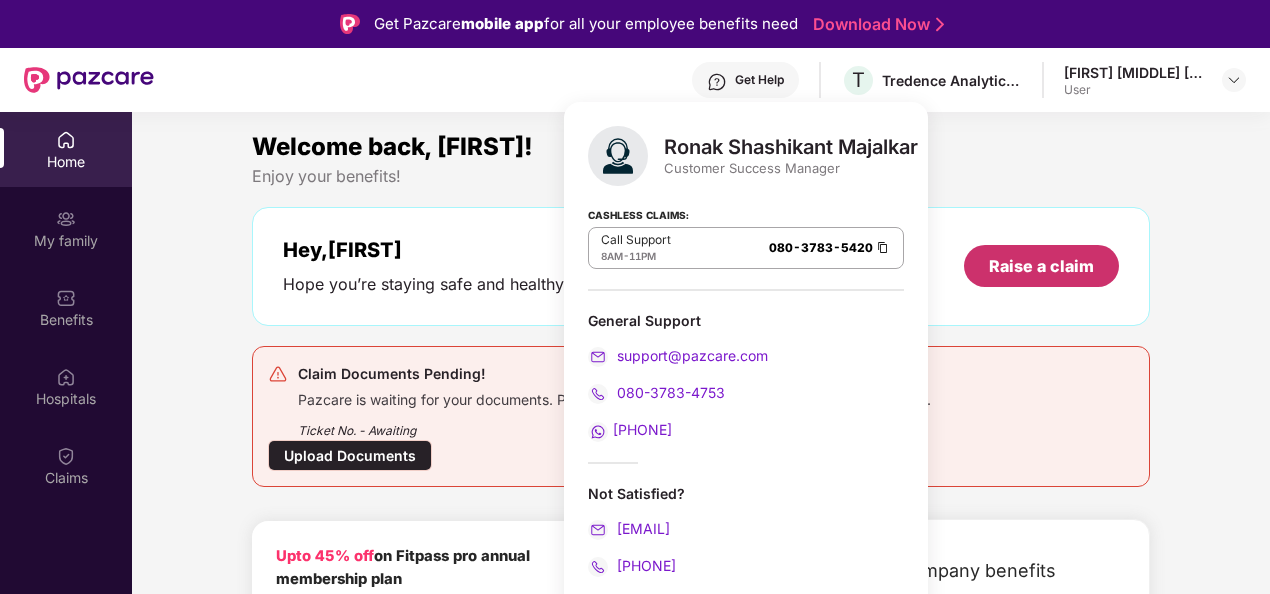 click on "Raise a claim" at bounding box center [1041, 266] 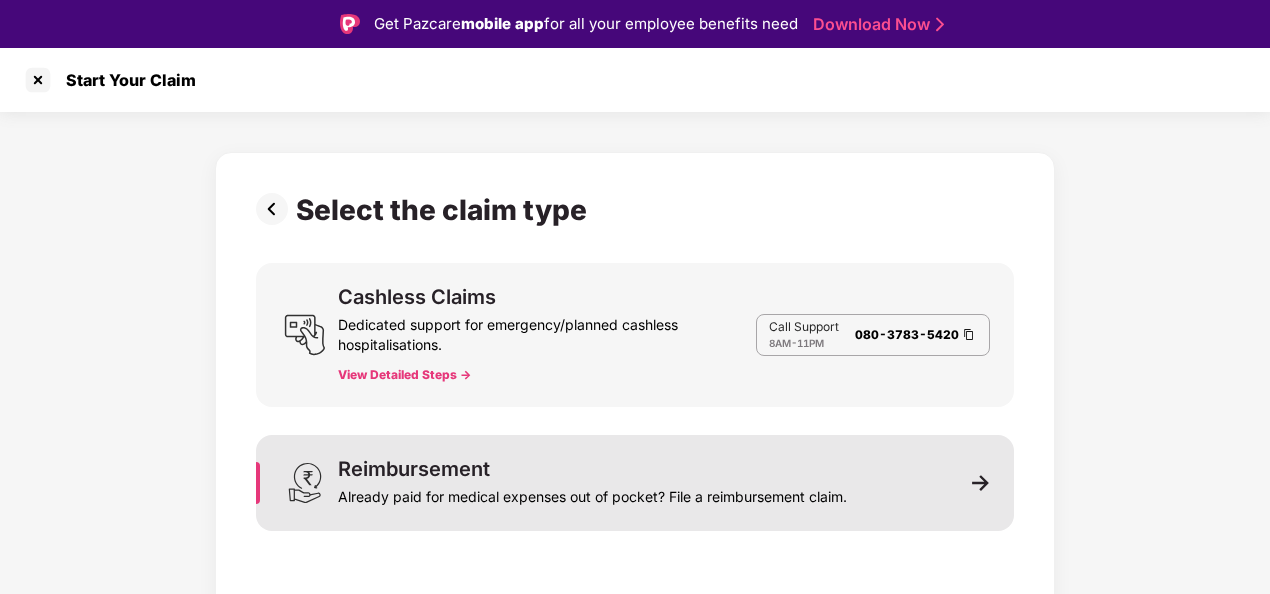 click on "Already paid for medical expenses out of pocket? File a reimbursement claim." at bounding box center [592, 493] 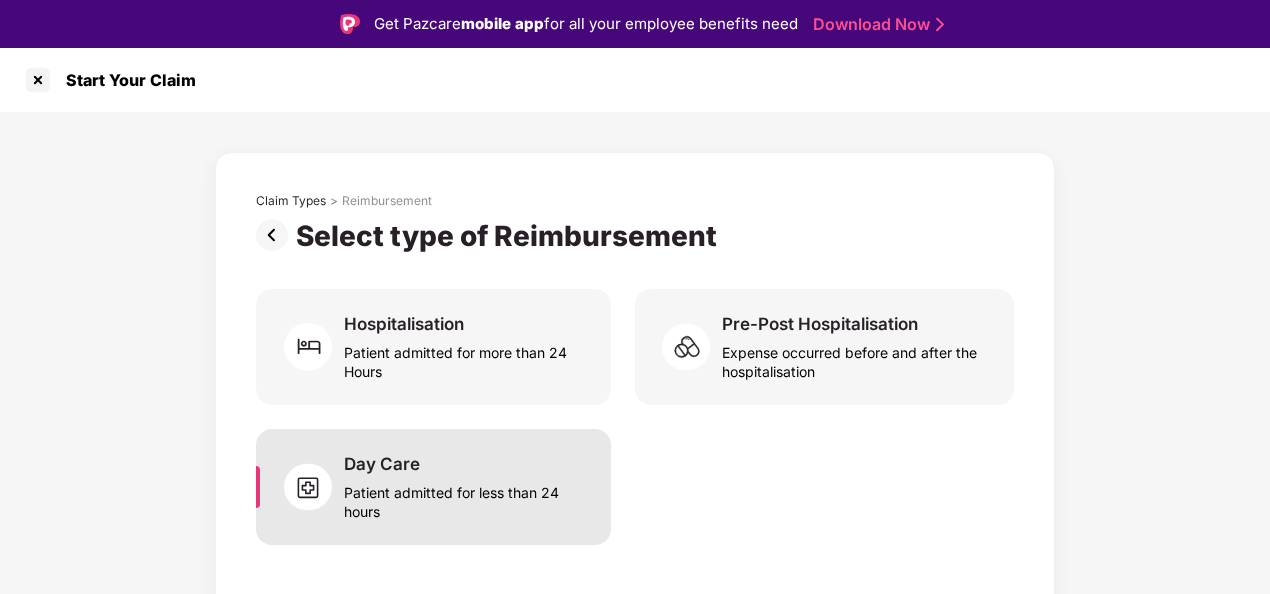 click on "Patient admitted for less than 24 hours" at bounding box center (465, 498) 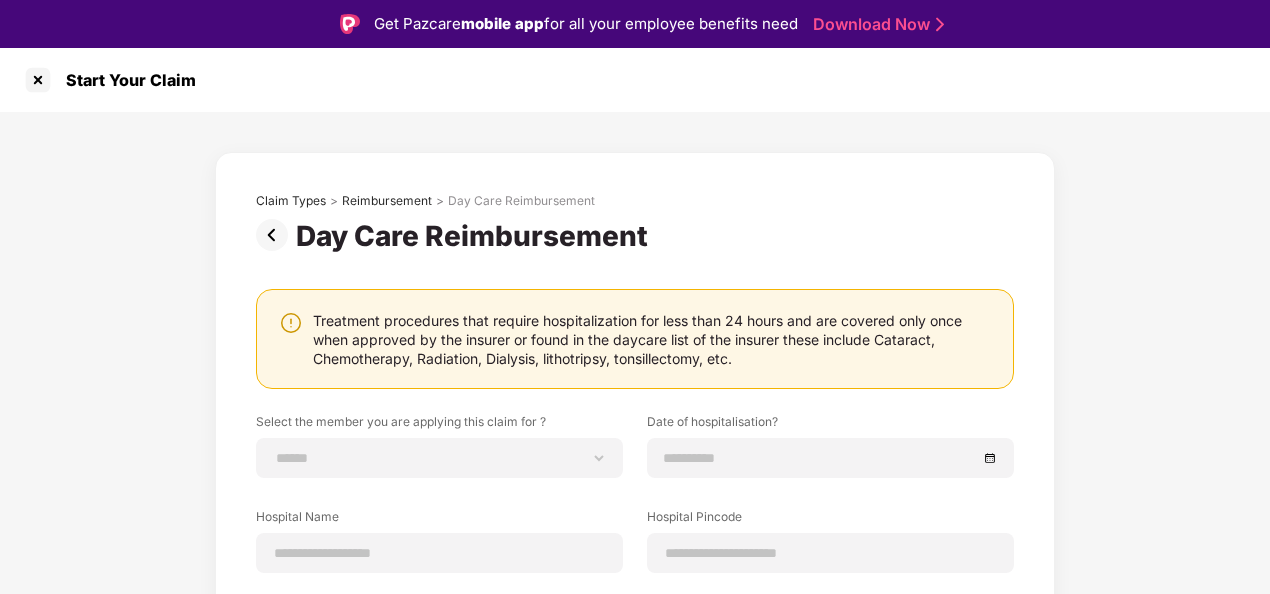 click at bounding box center (276, 235) 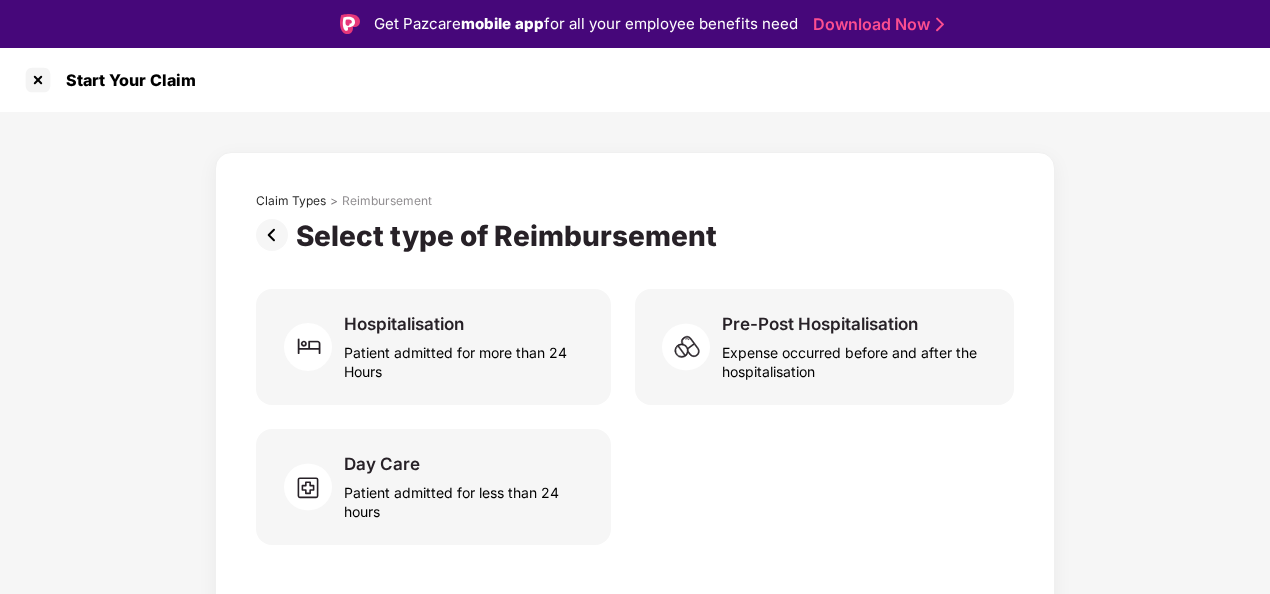click at bounding box center [276, 235] 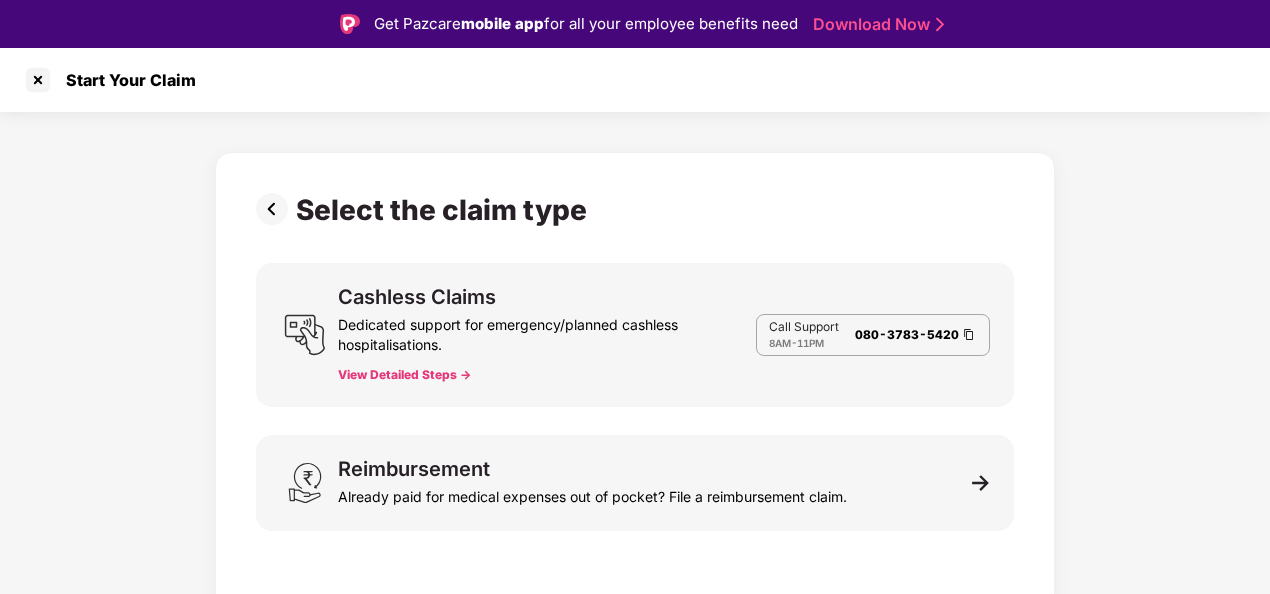 click at bounding box center [276, 209] 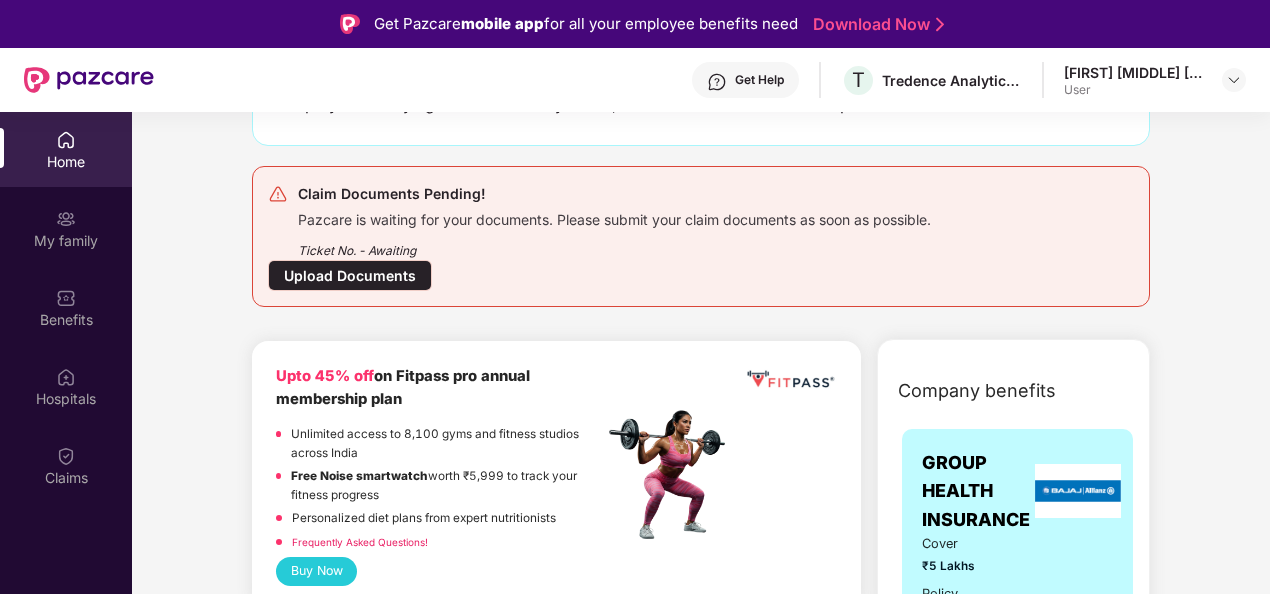 scroll, scrollTop: 0, scrollLeft: 0, axis: both 